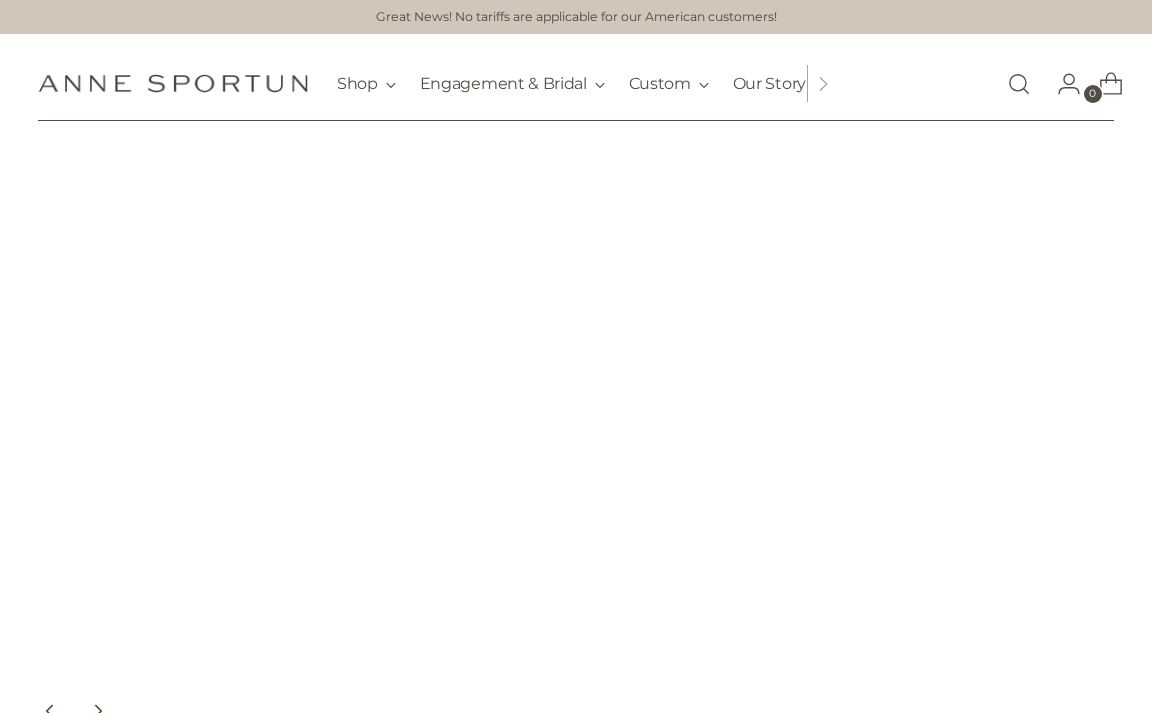 scroll, scrollTop: 0, scrollLeft: 0, axis: both 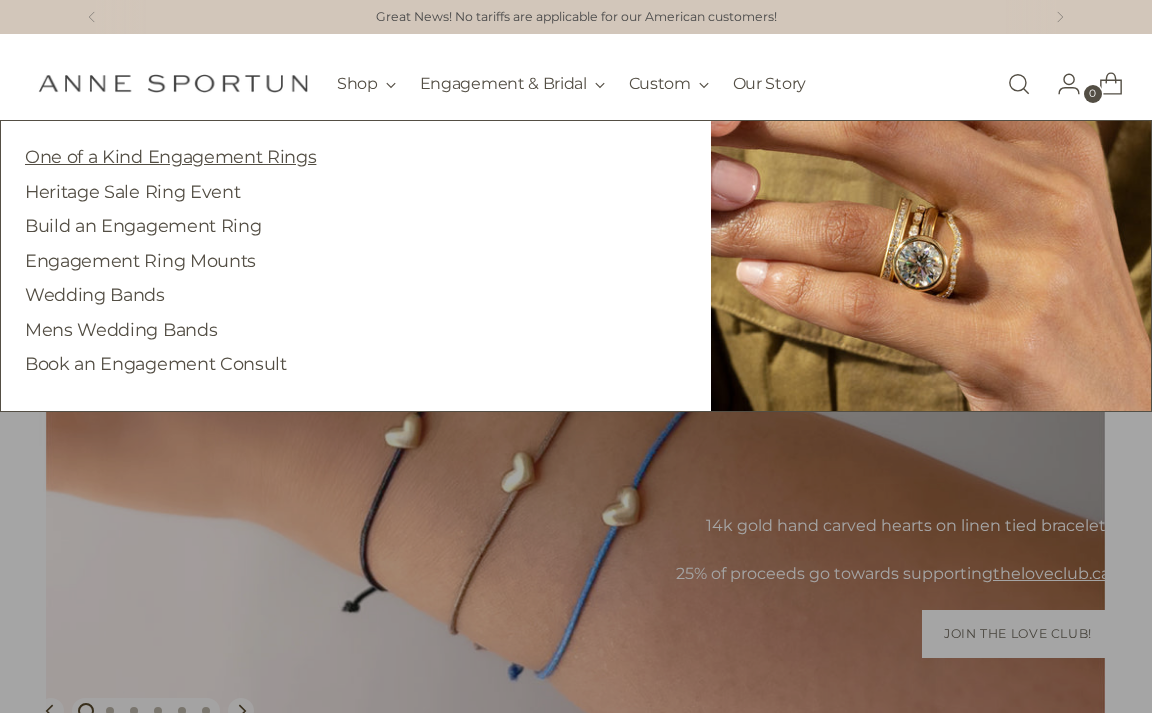 click on "One of a Kind Engagement Rings" at bounding box center [170, 156] 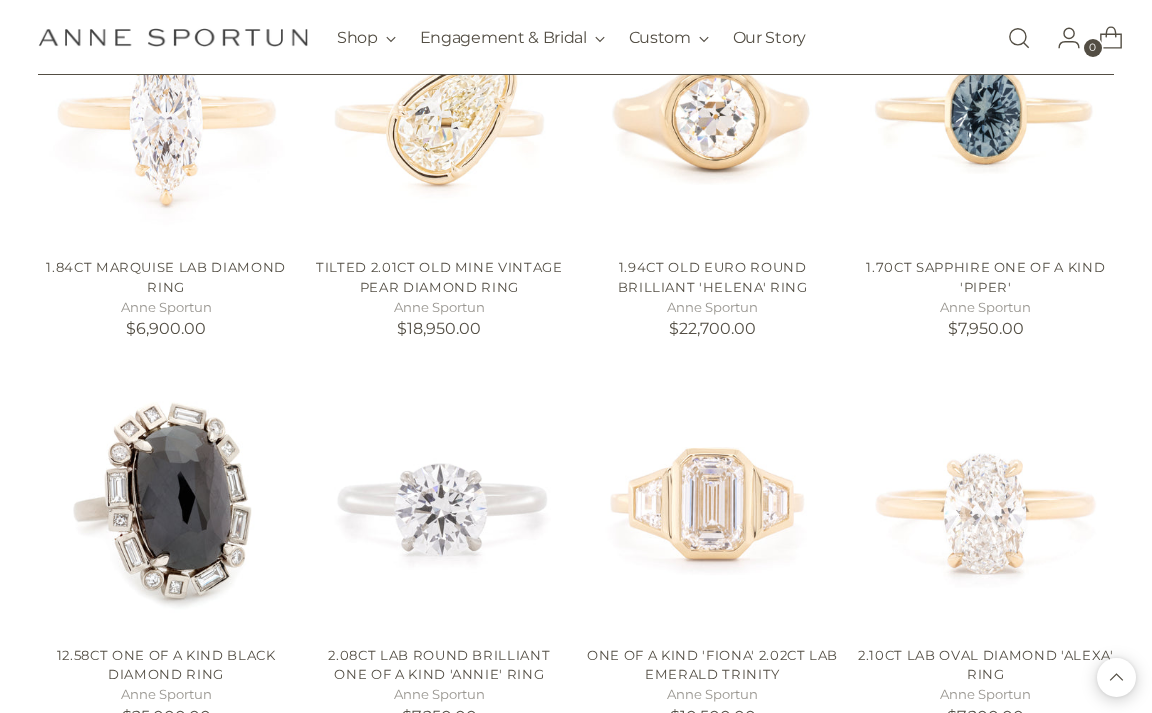 scroll, scrollTop: 1663, scrollLeft: 0, axis: vertical 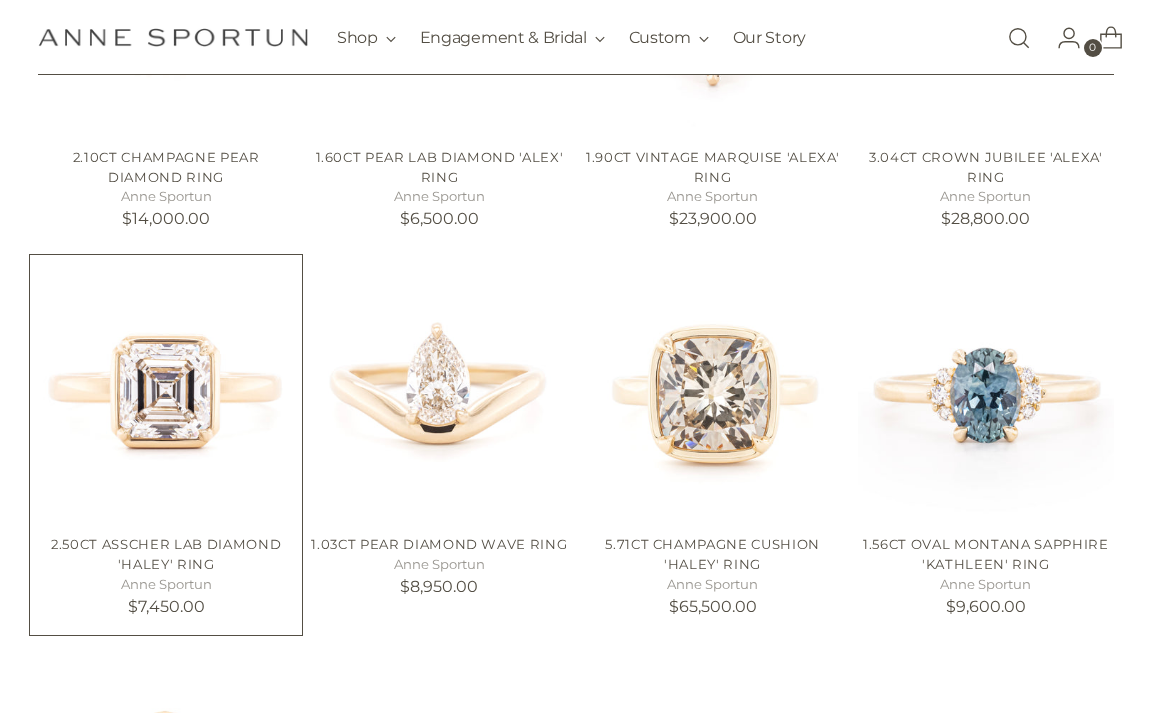 click at bounding box center (0, 0) 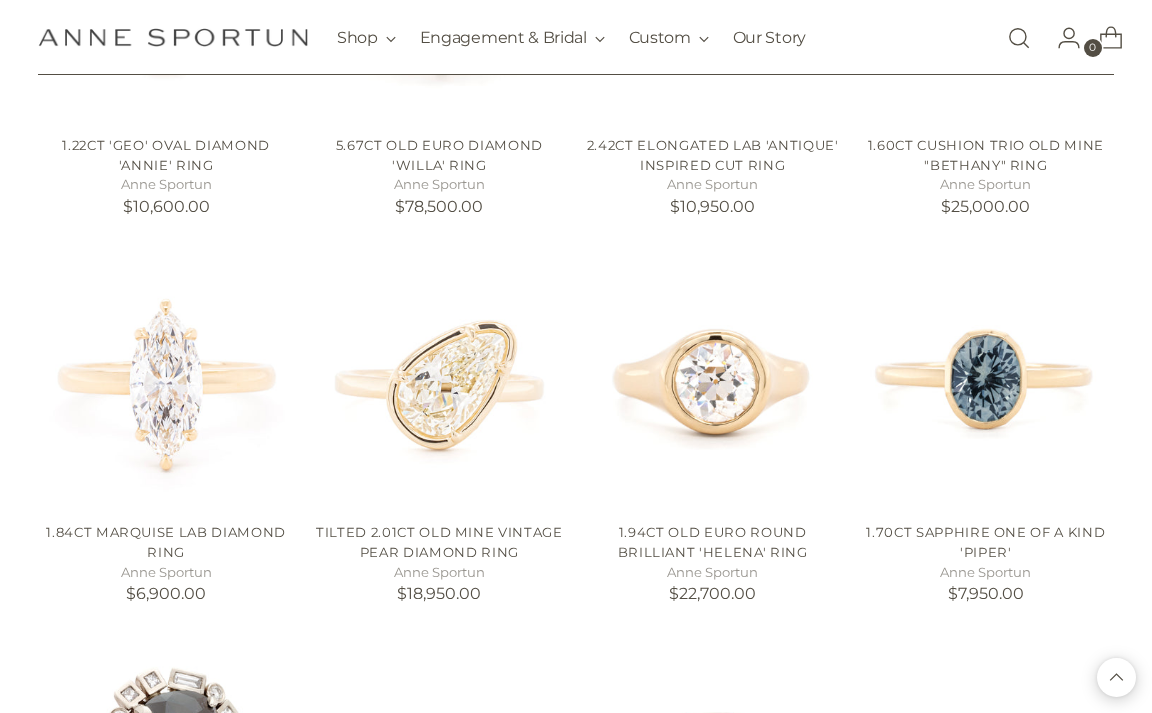 scroll, scrollTop: 1435, scrollLeft: 0, axis: vertical 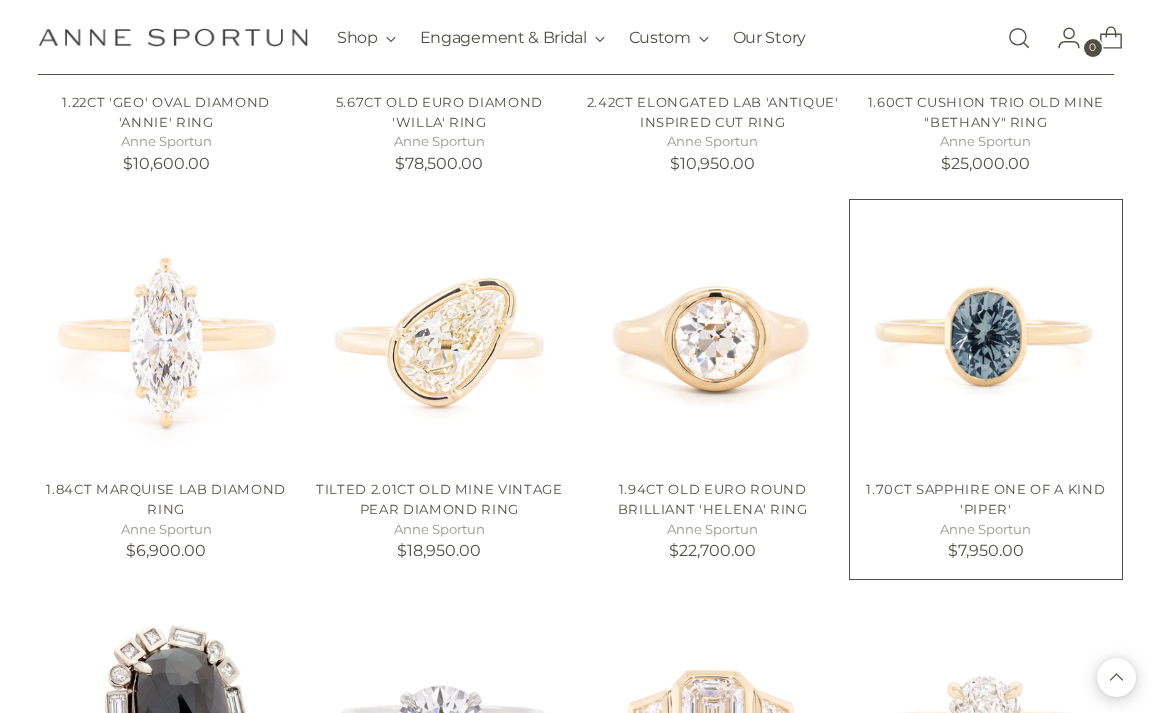click at bounding box center [0, 0] 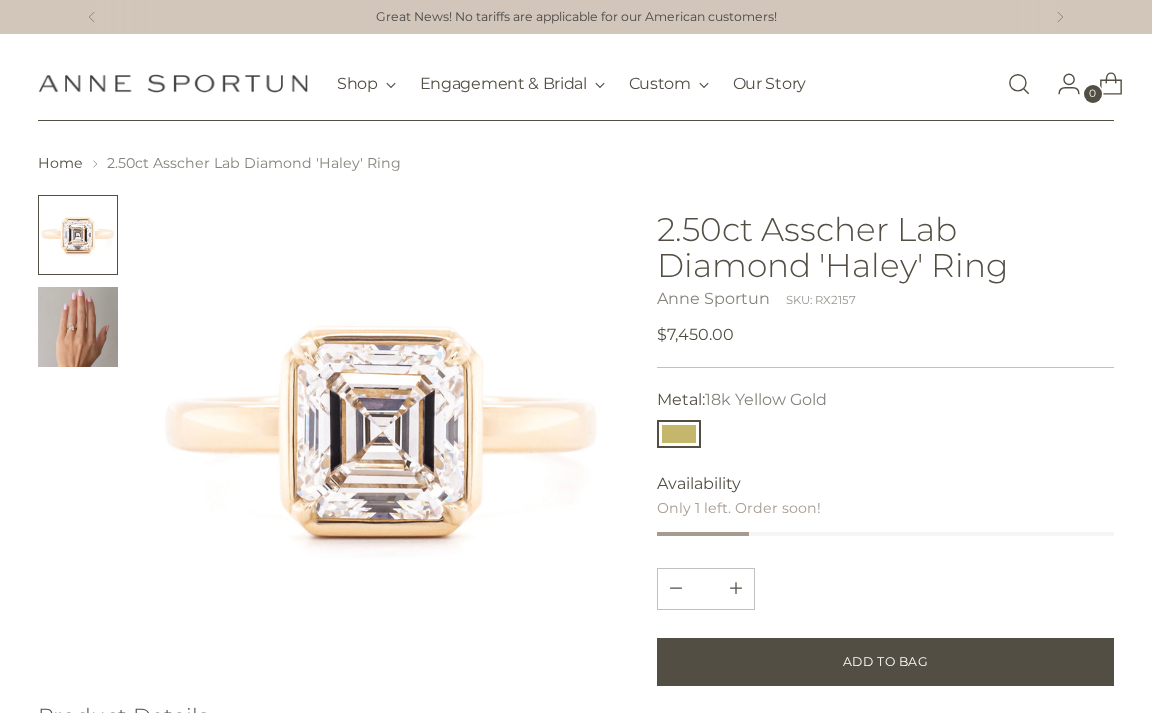 scroll, scrollTop: 52, scrollLeft: 0, axis: vertical 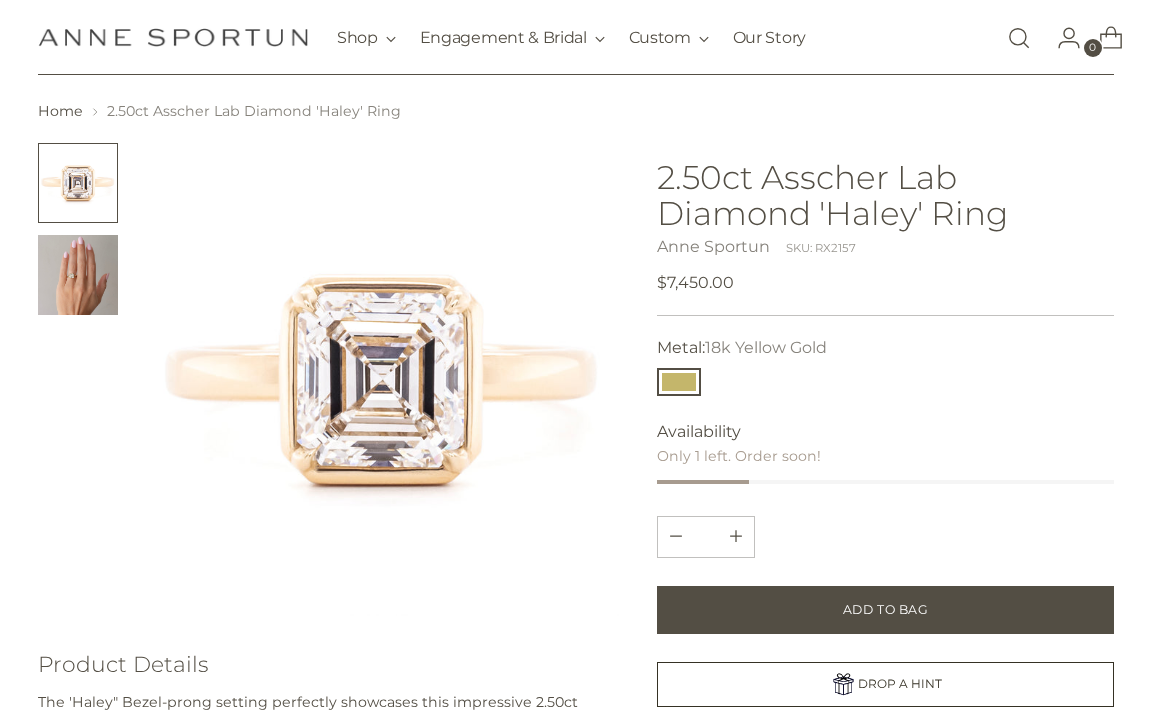 click at bounding box center (78, 275) 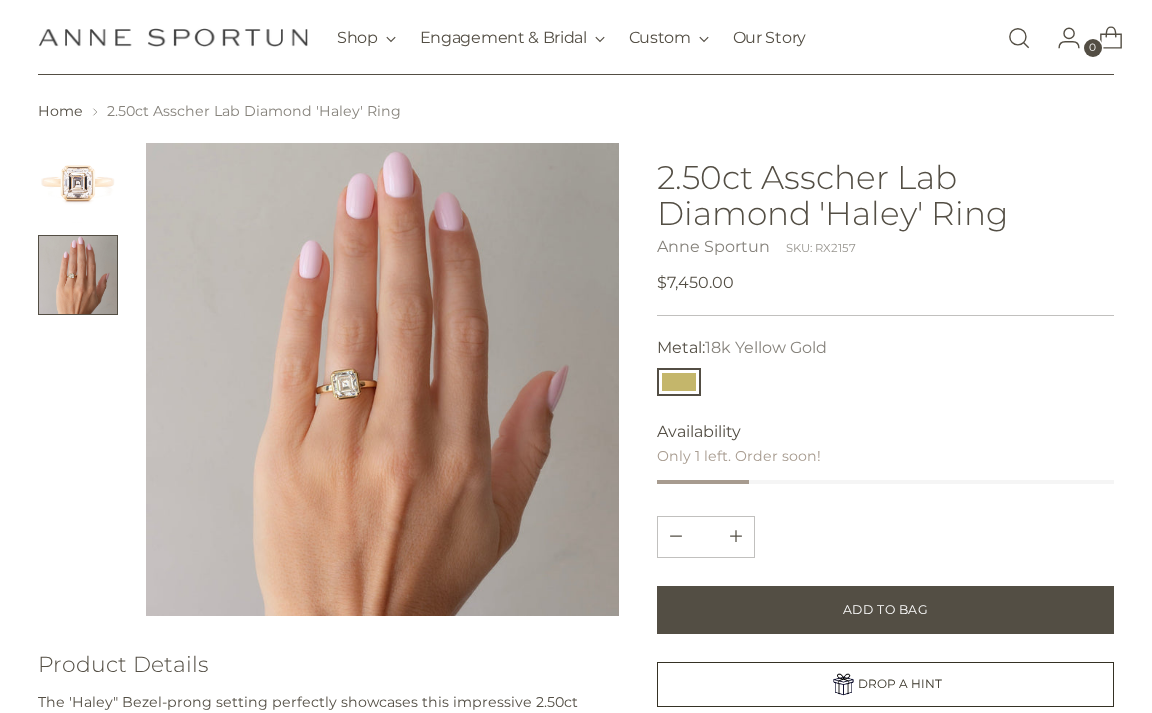 click at bounding box center (382, 379) 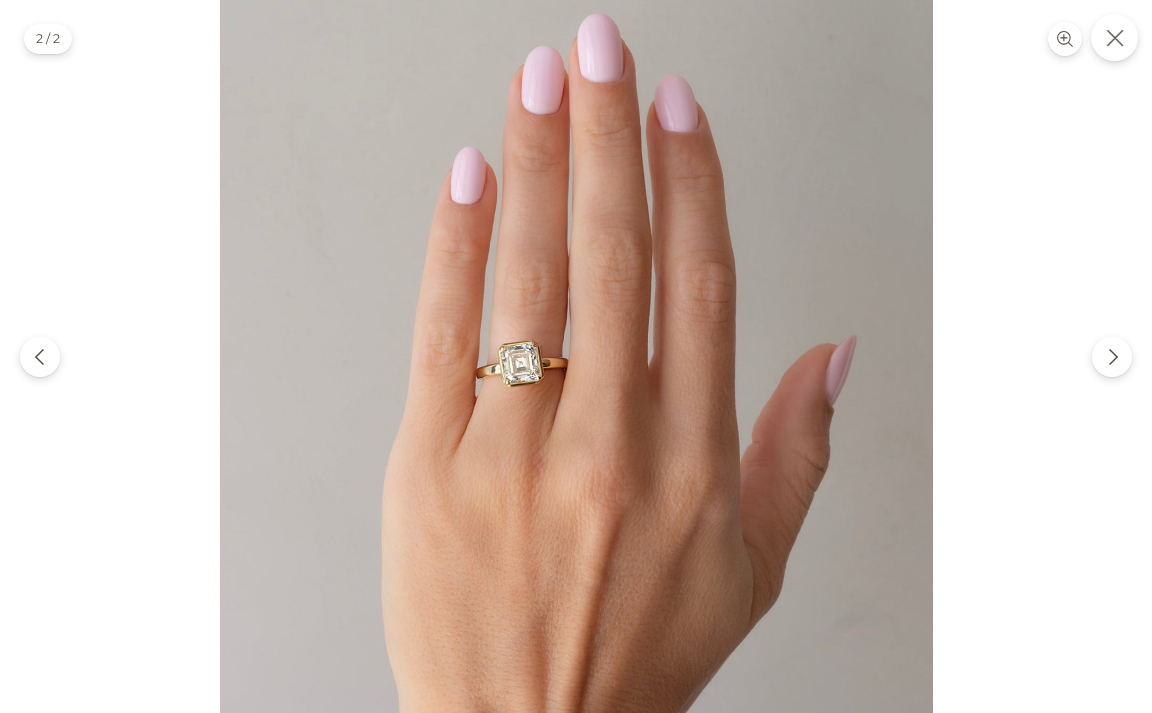 click 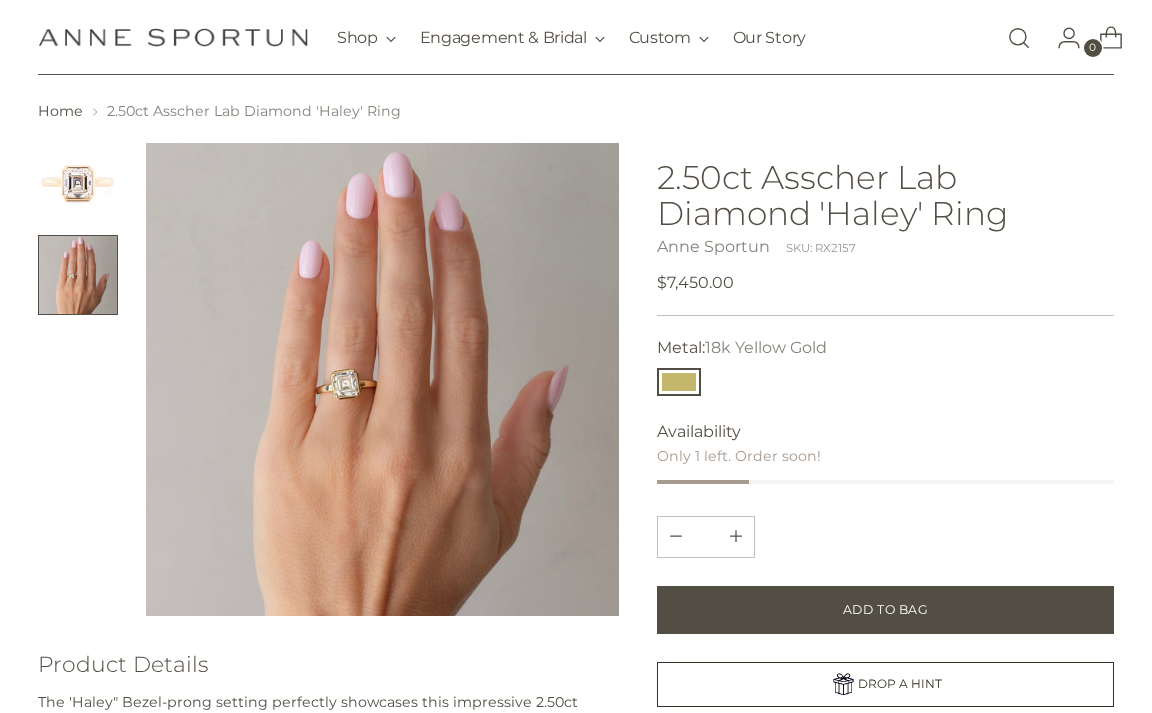 click at bounding box center (78, 183) 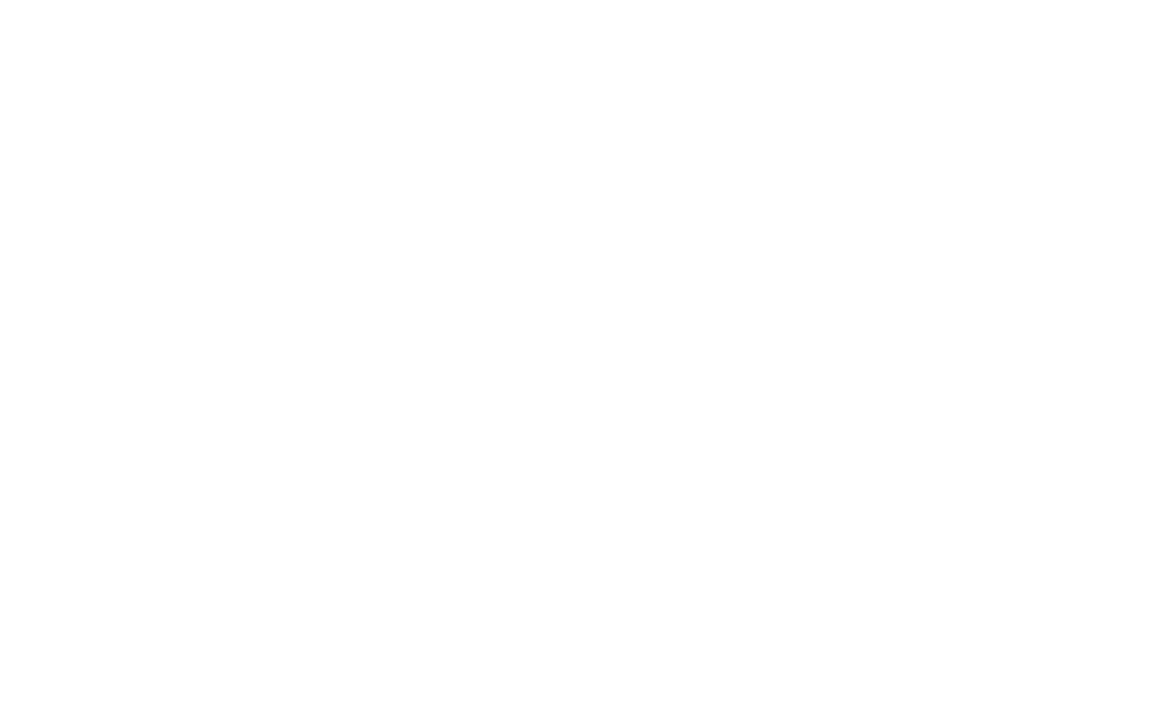 scroll, scrollTop: 0, scrollLeft: 0, axis: both 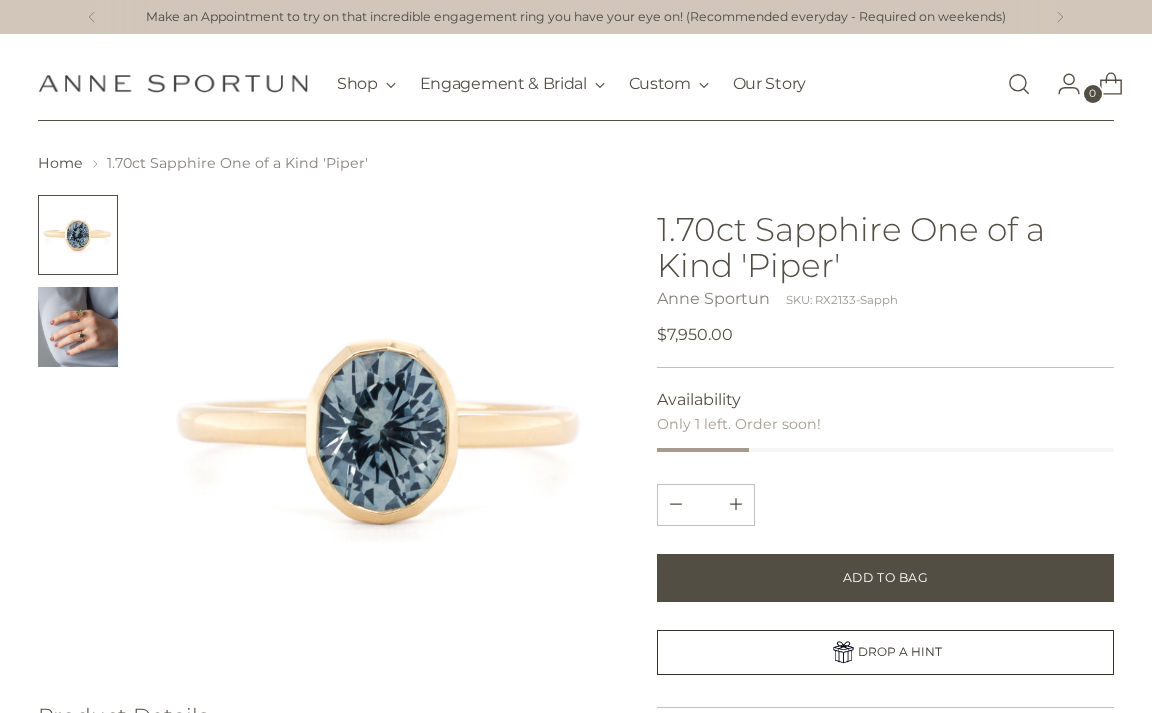 click at bounding box center [78, 327] 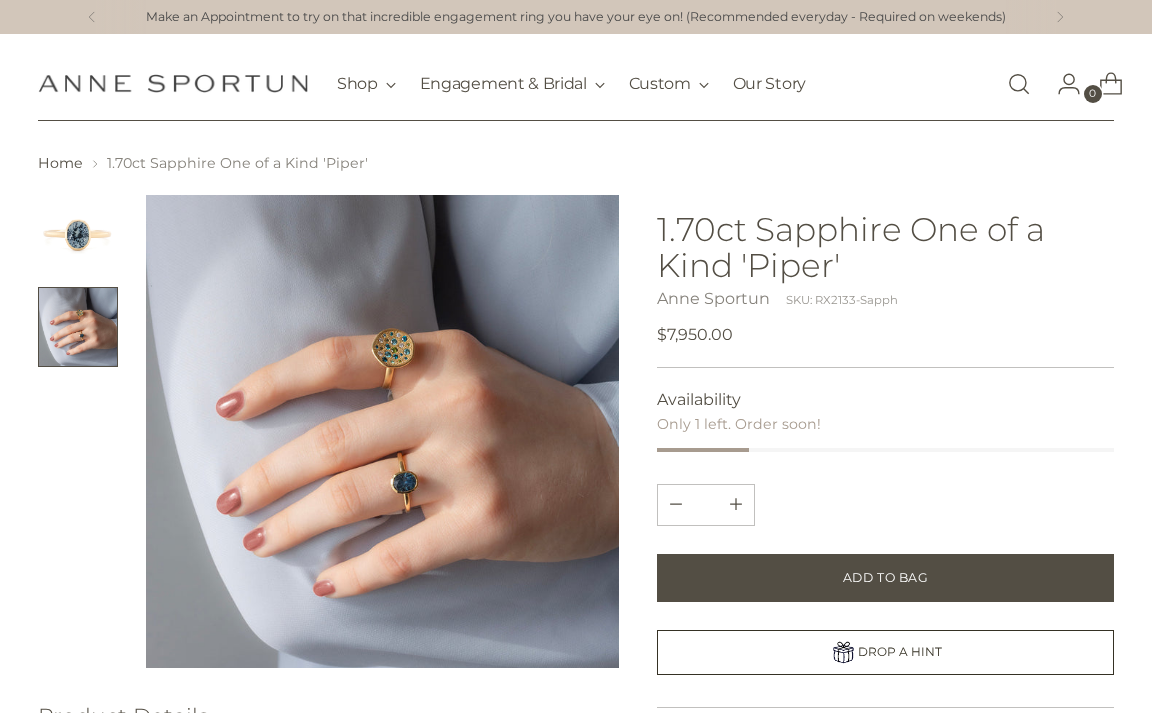 click at bounding box center [382, 431] 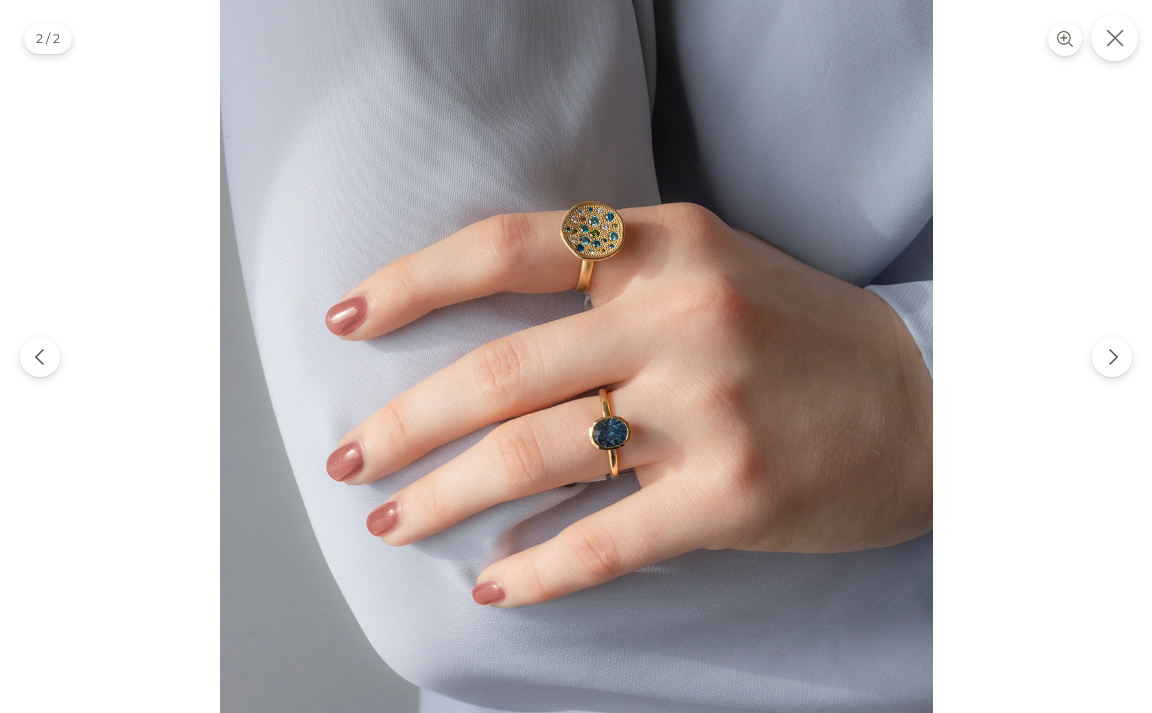 click 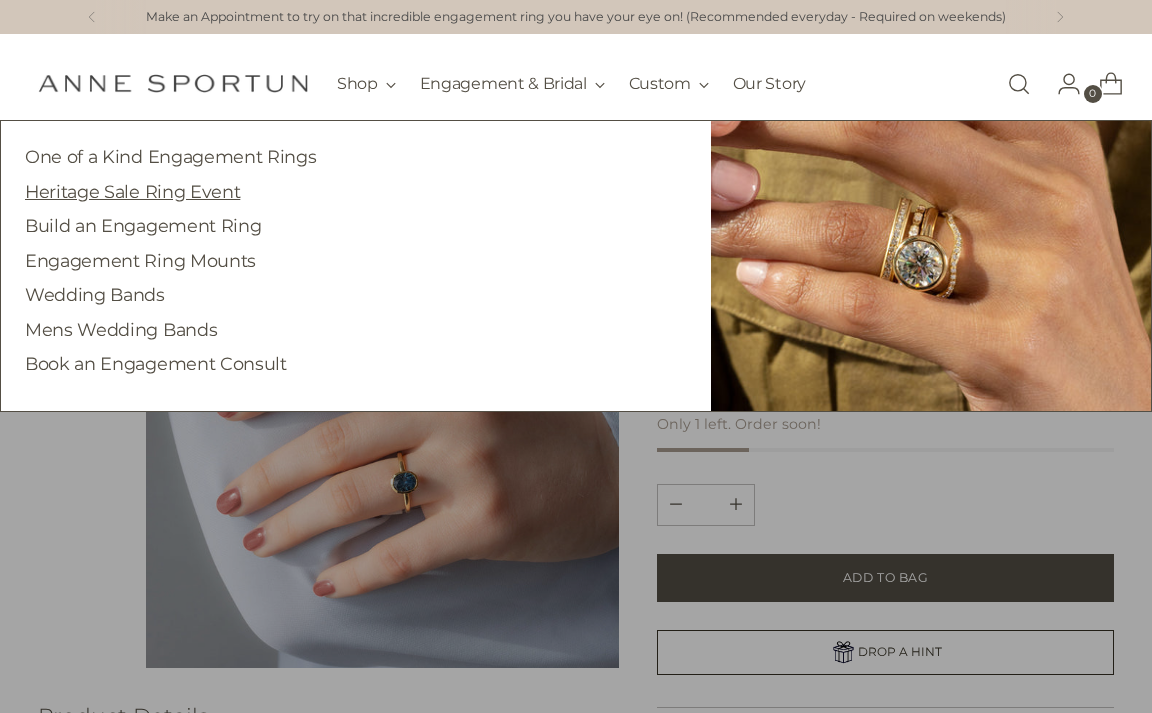 click on "Heritage Sale Ring Event" at bounding box center (132, 191) 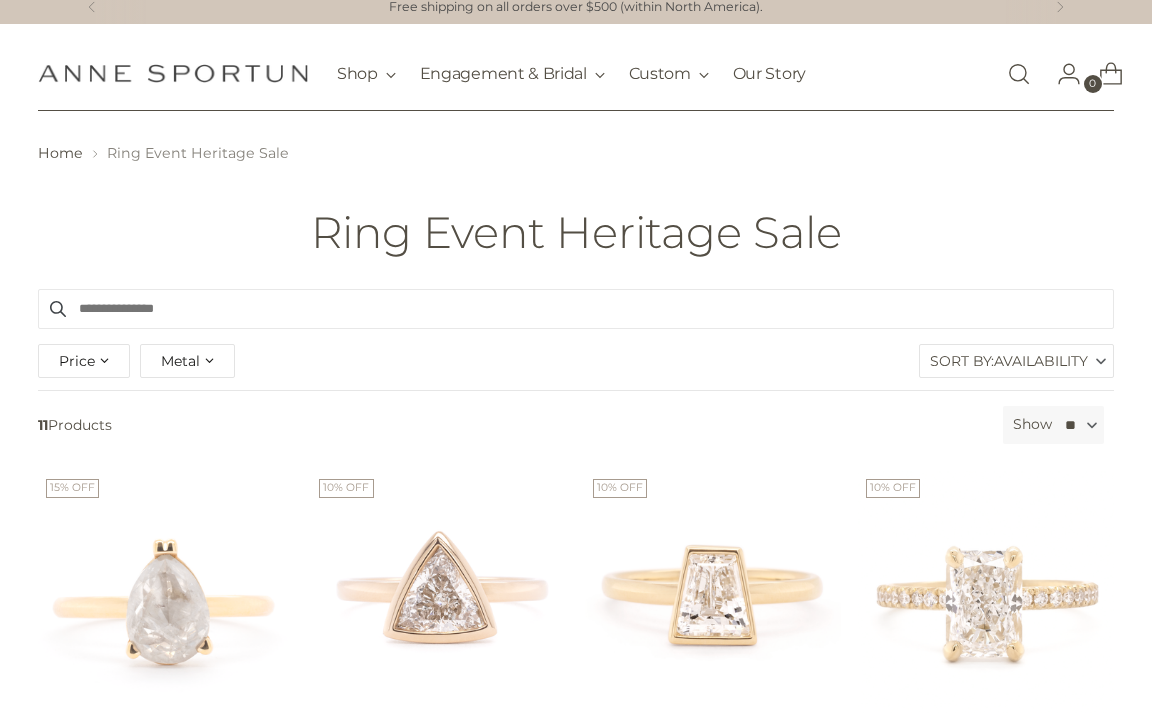 scroll, scrollTop: 12, scrollLeft: 0, axis: vertical 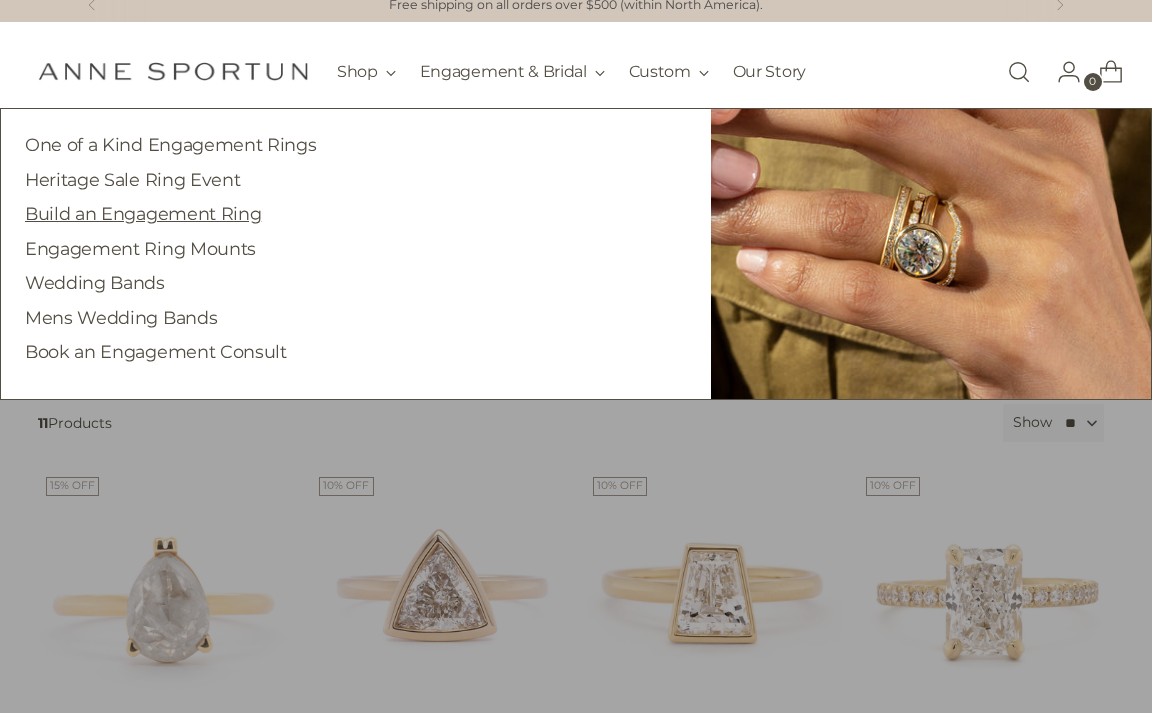 click on "Build an Engagement Ring" at bounding box center (143, 213) 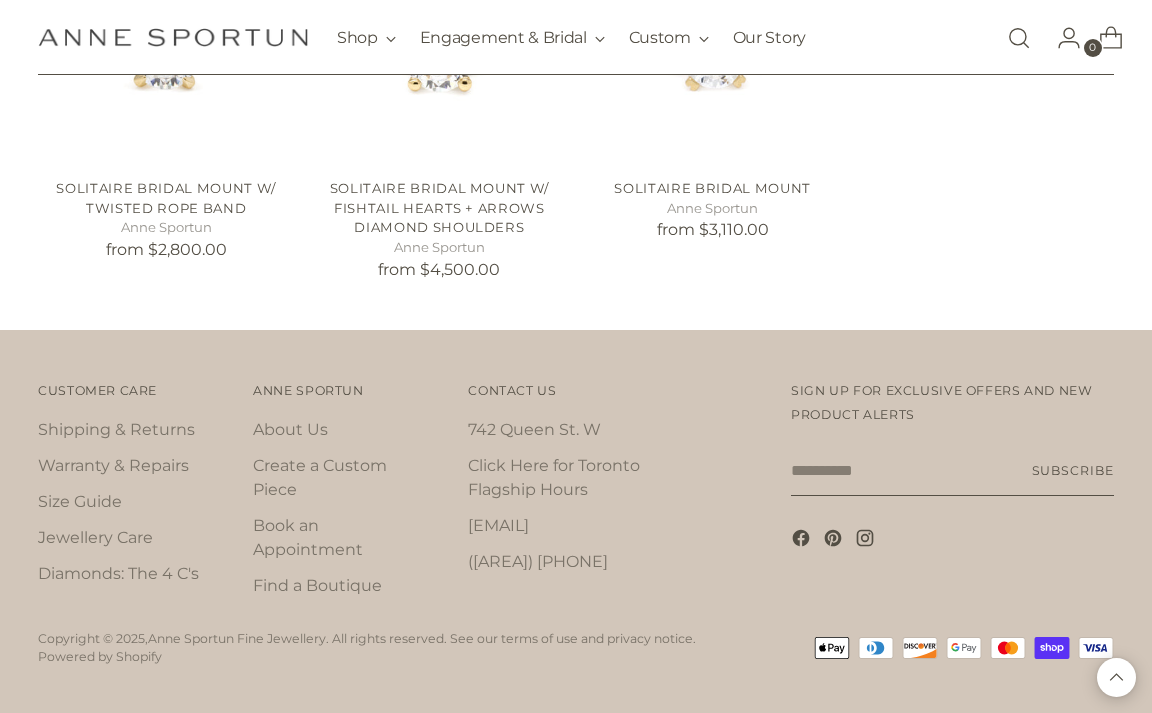 scroll, scrollTop: 0, scrollLeft: 0, axis: both 